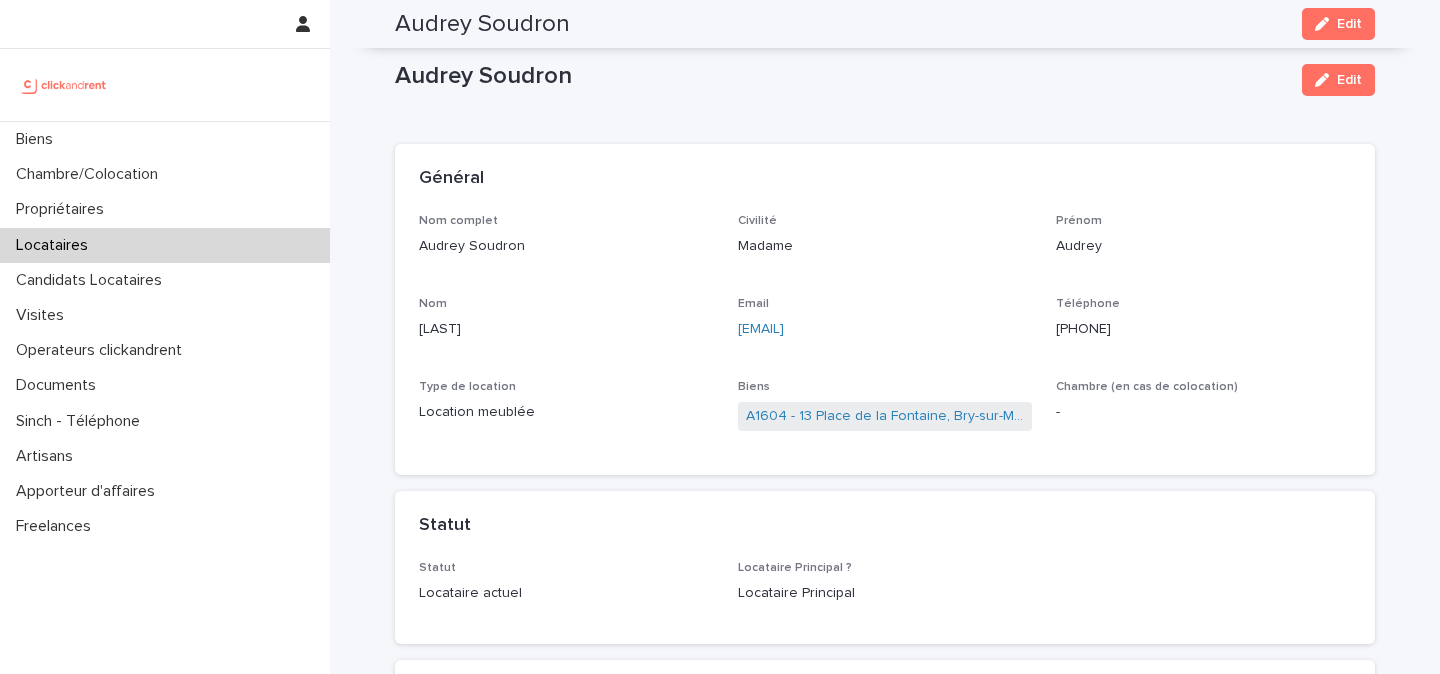 scroll, scrollTop: 0, scrollLeft: 0, axis: both 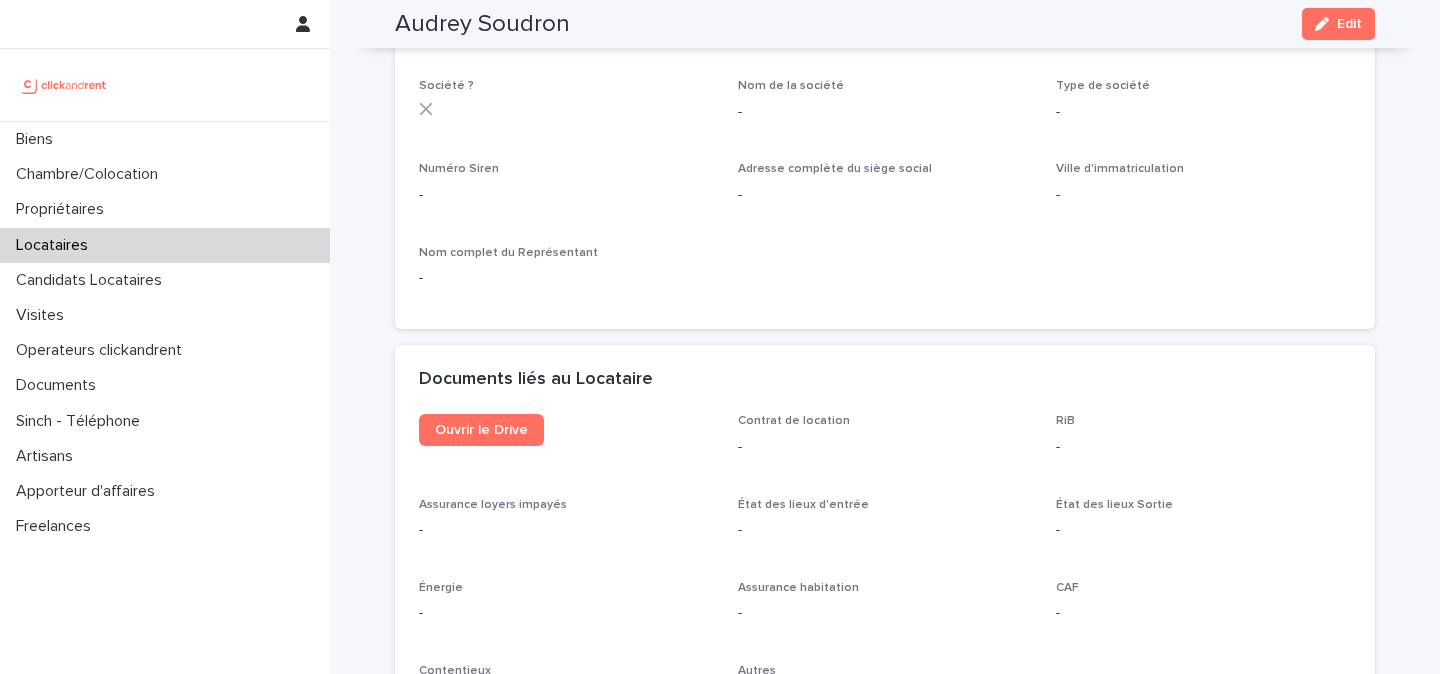 click at bounding box center [64, 85] 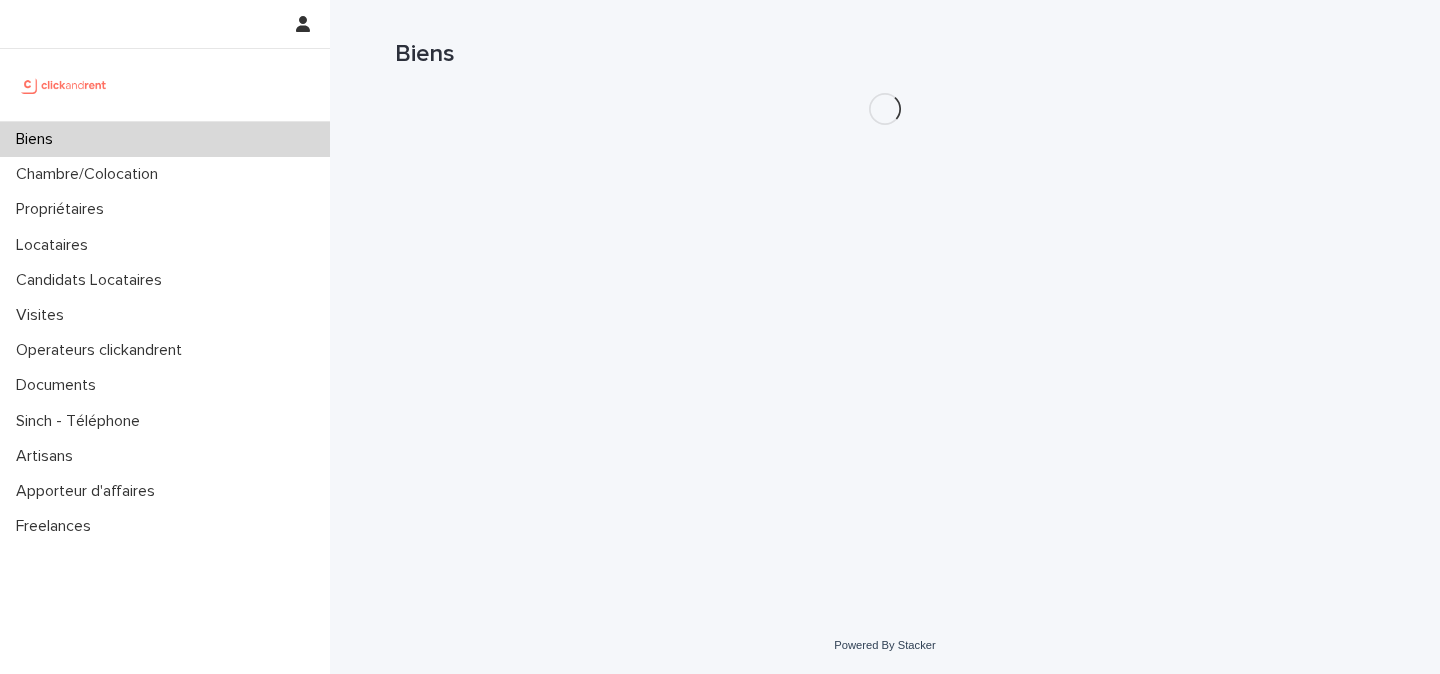 scroll, scrollTop: 0, scrollLeft: 0, axis: both 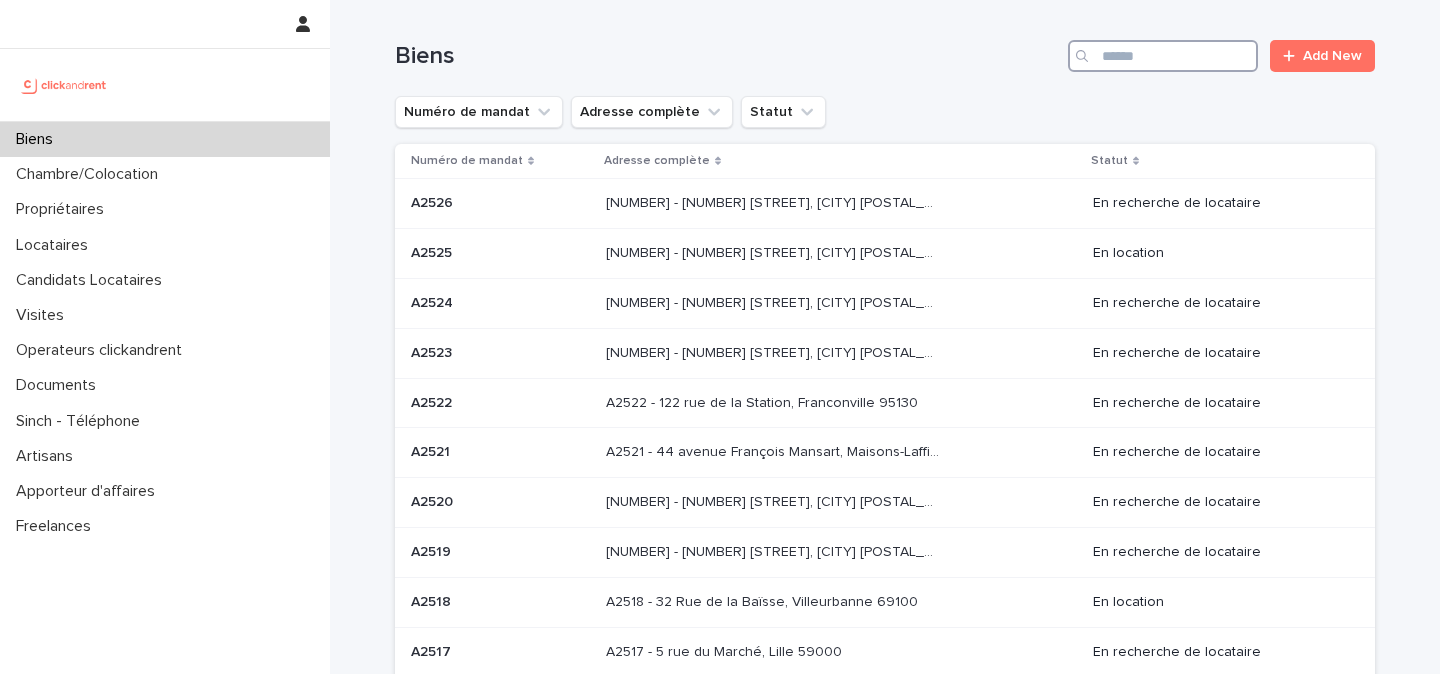 click at bounding box center (1163, 56) 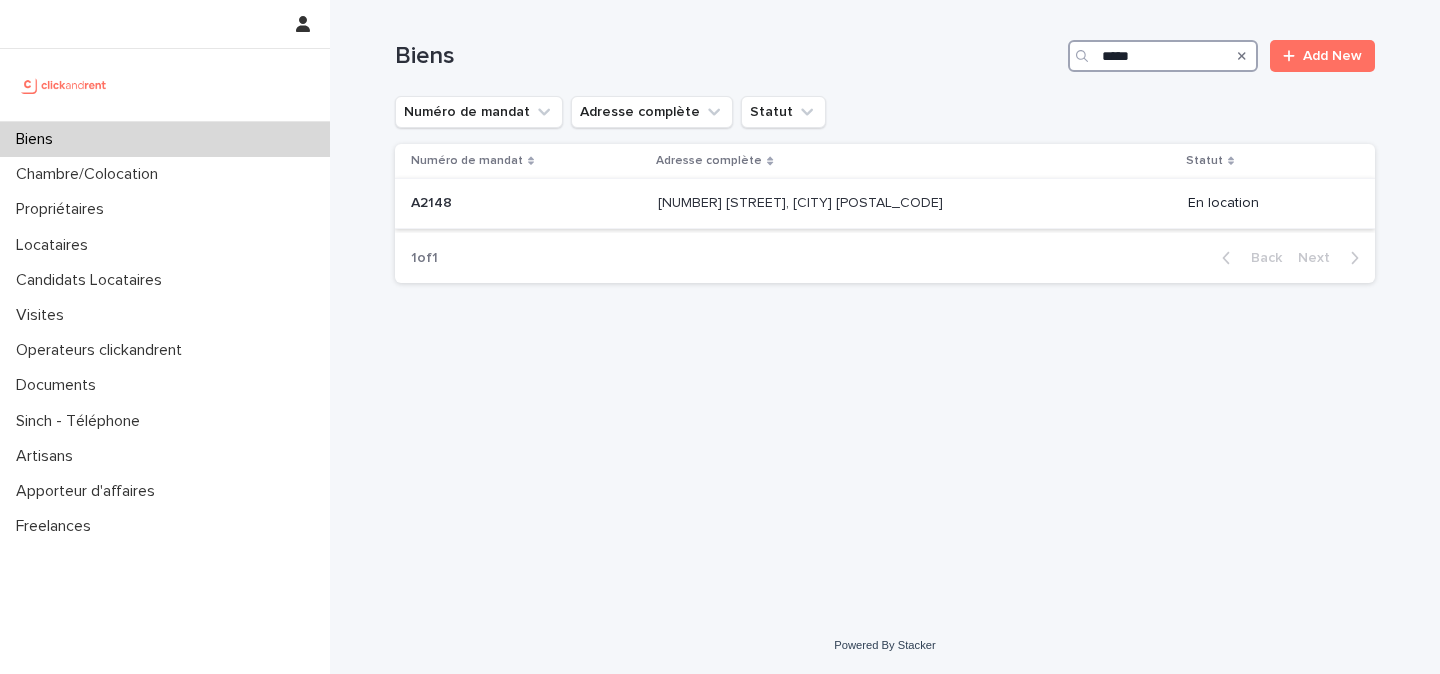 type on "*****" 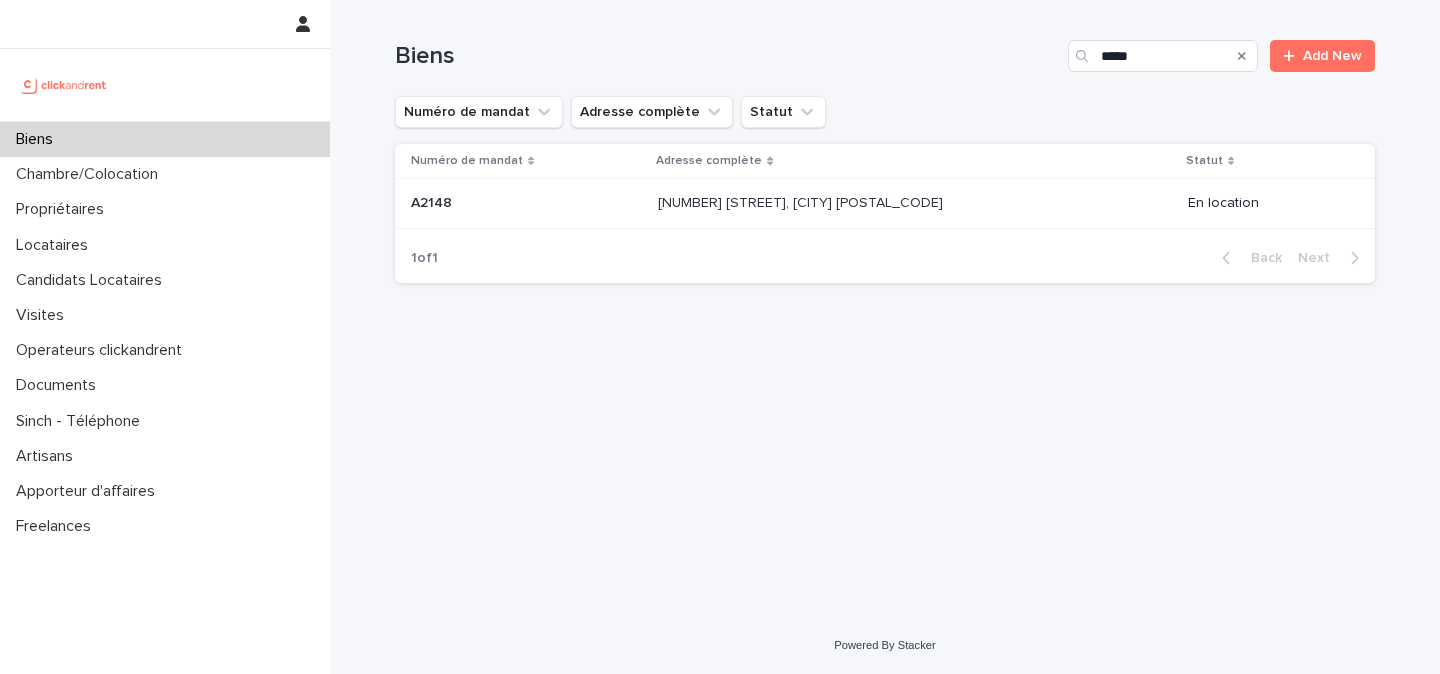 click at bounding box center [824, 203] 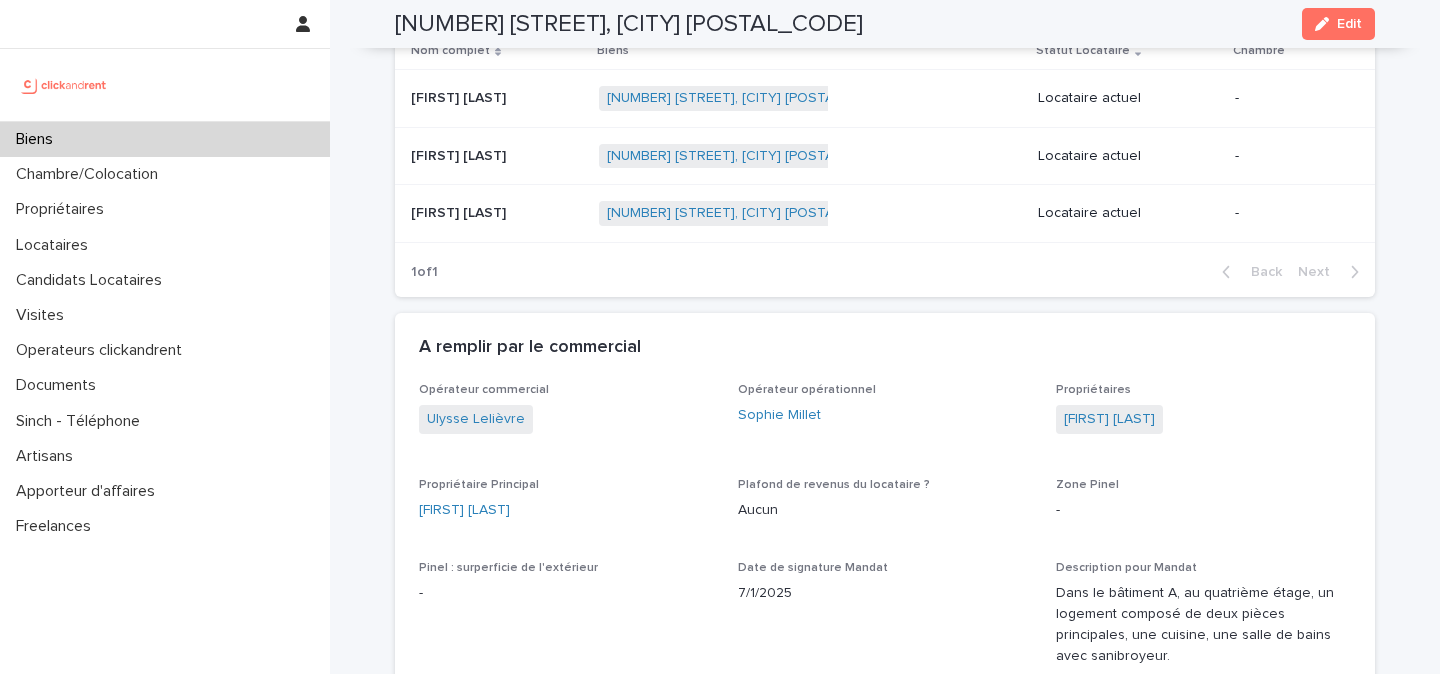 scroll, scrollTop: 986, scrollLeft: 0, axis: vertical 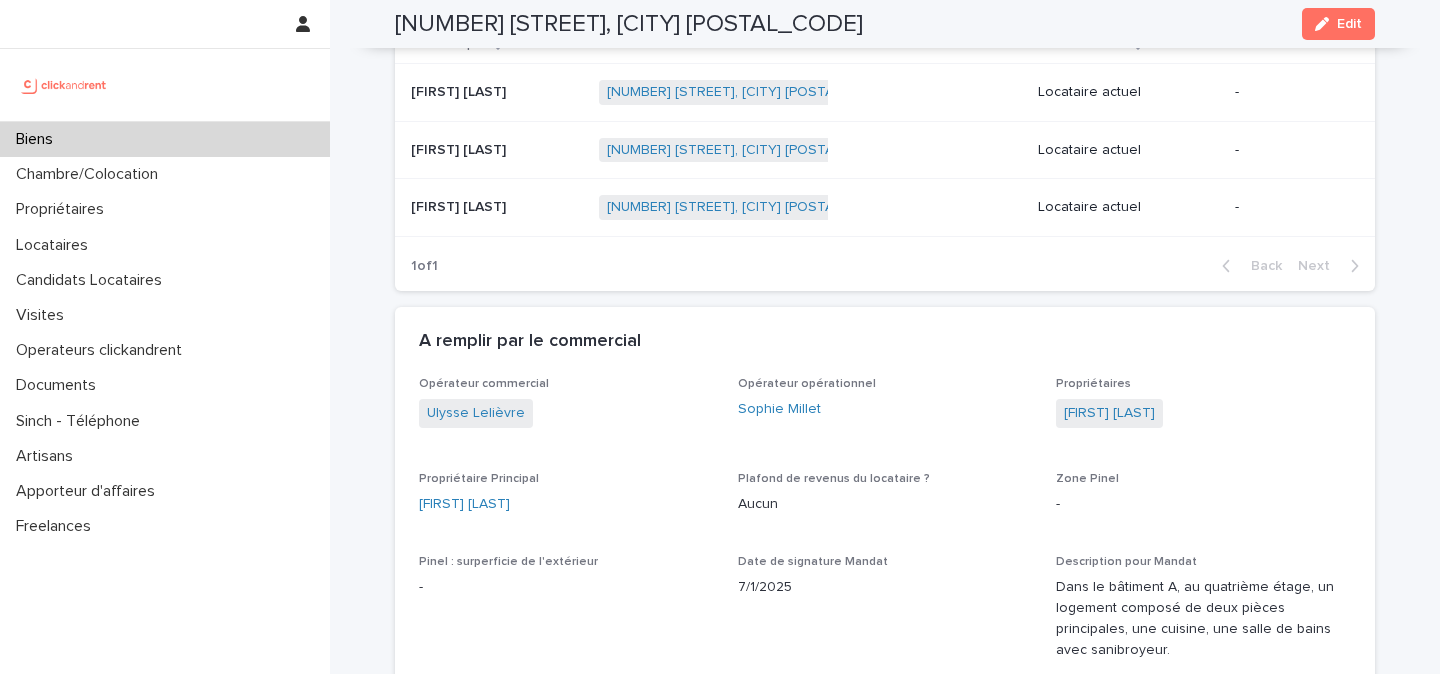 click at bounding box center [64, 85] 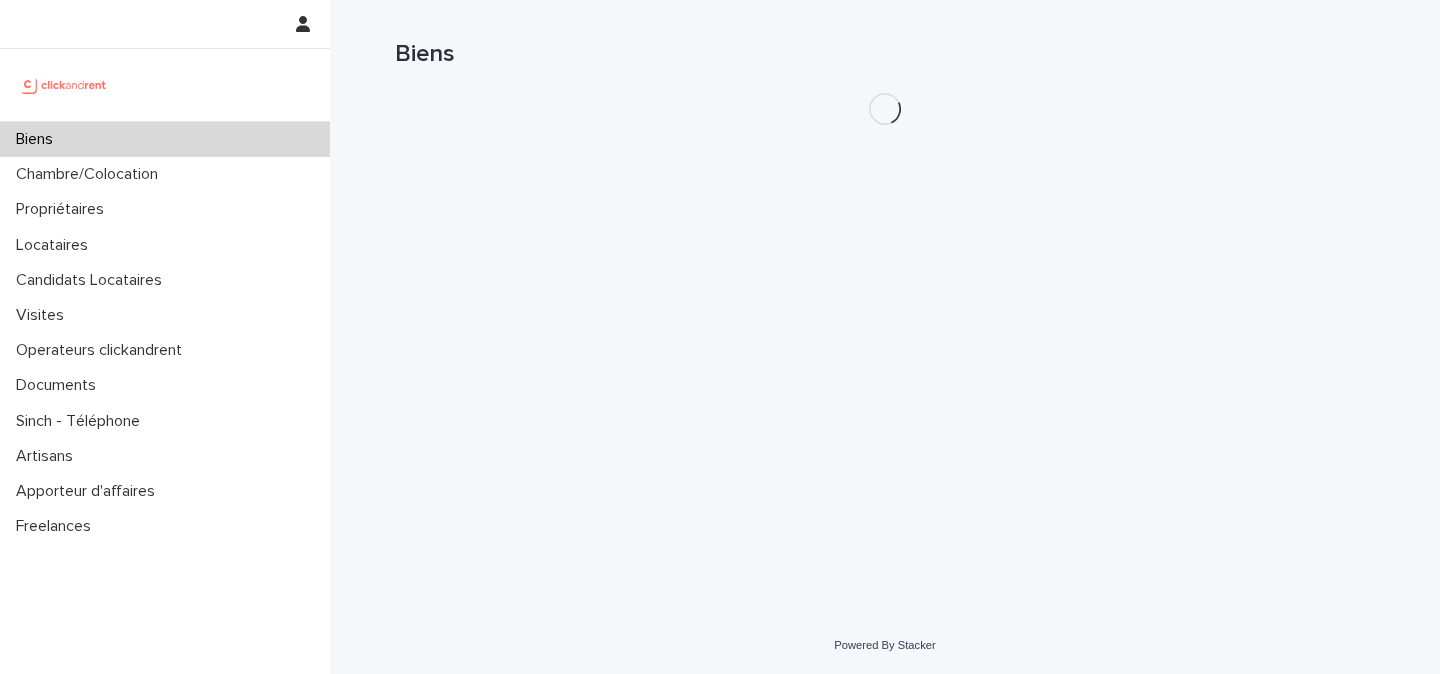 scroll, scrollTop: 0, scrollLeft: 0, axis: both 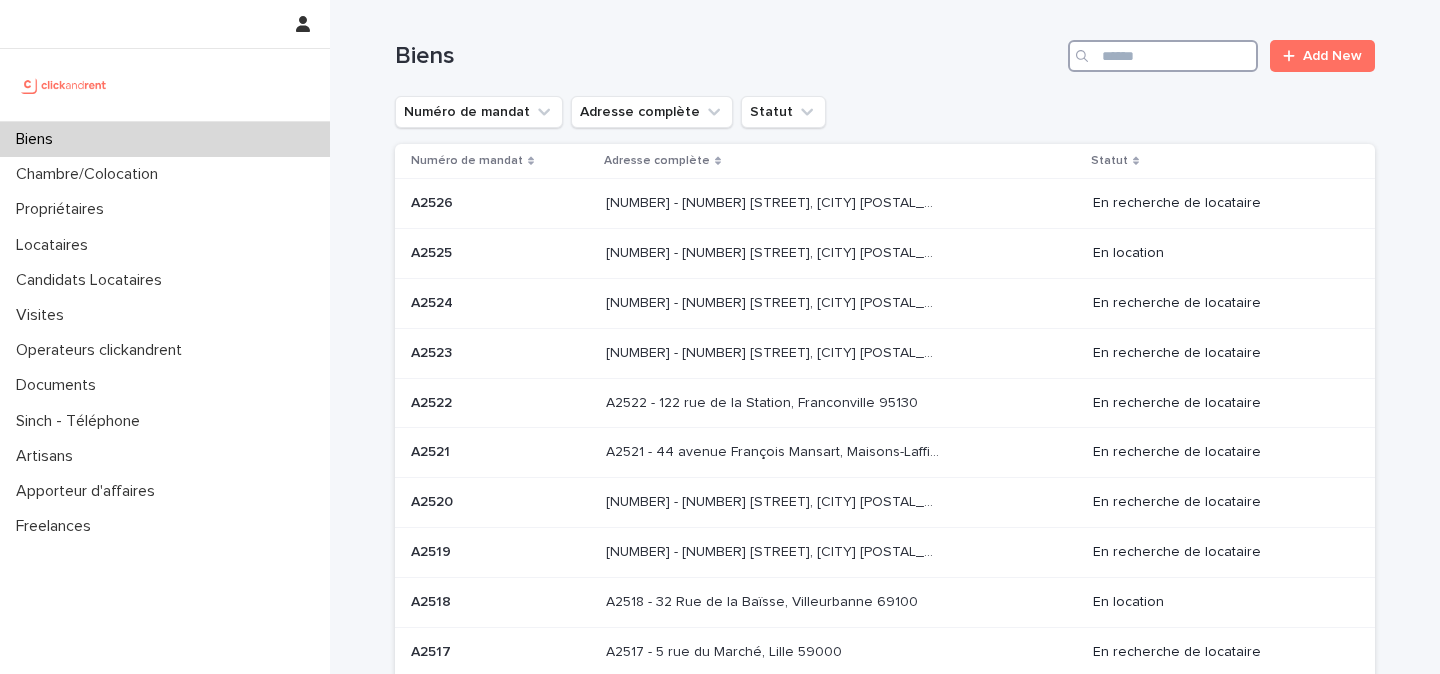 click at bounding box center (1163, 56) 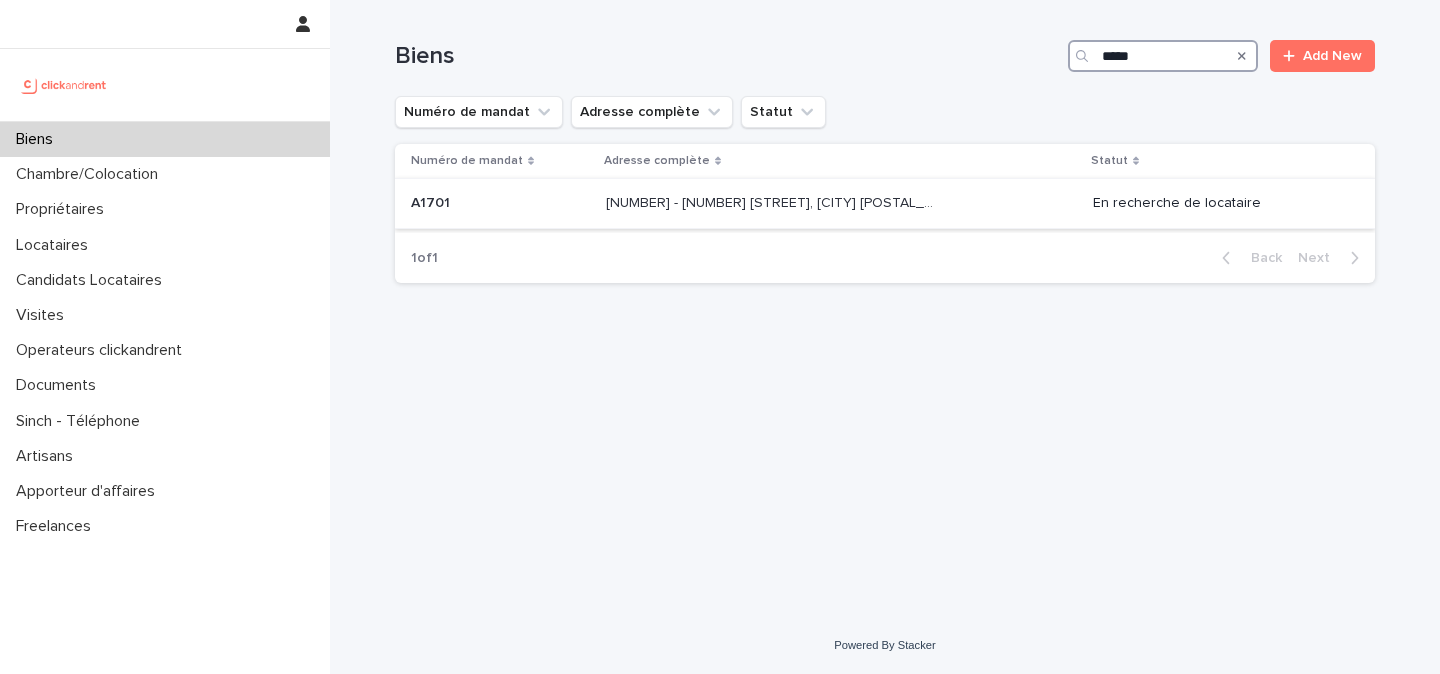 type on "*****" 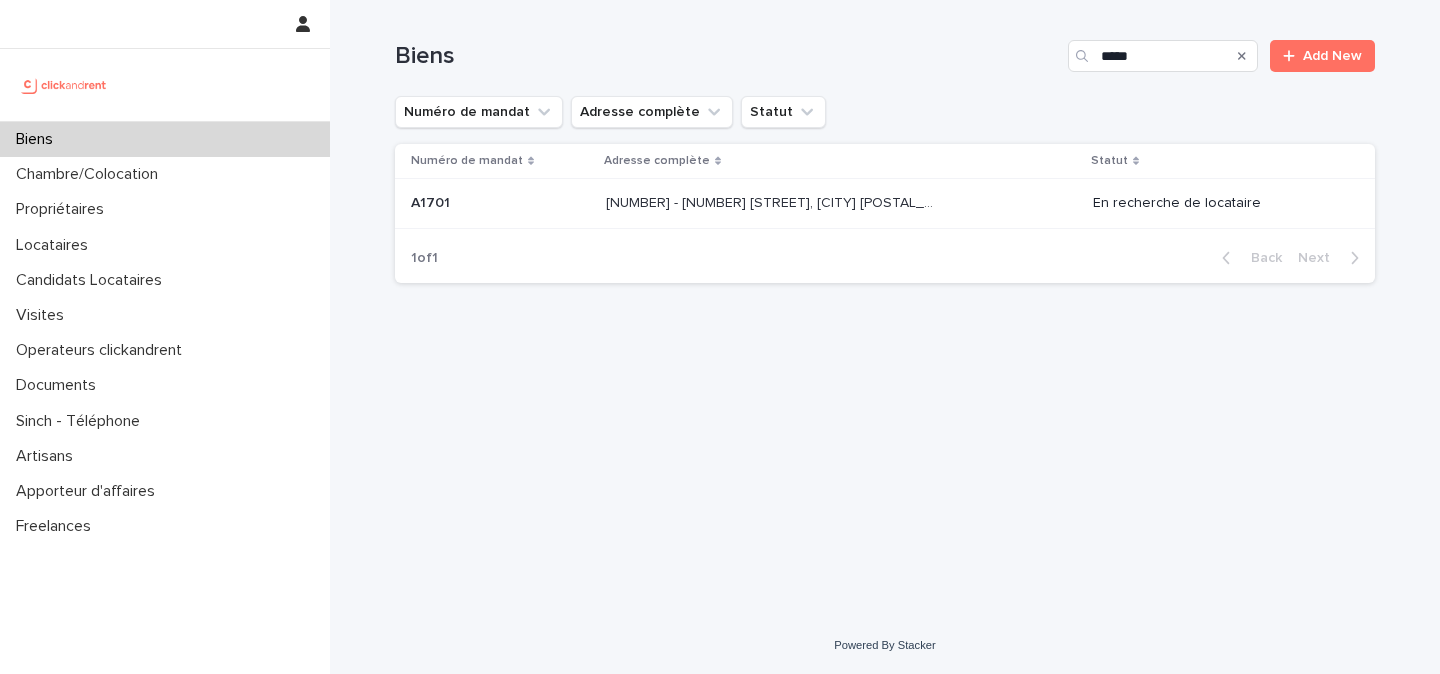 click on "[NUMBER] - [NUMBER] [STREET], [CITY] [POSTAL_CODE]" at bounding box center [774, 201] 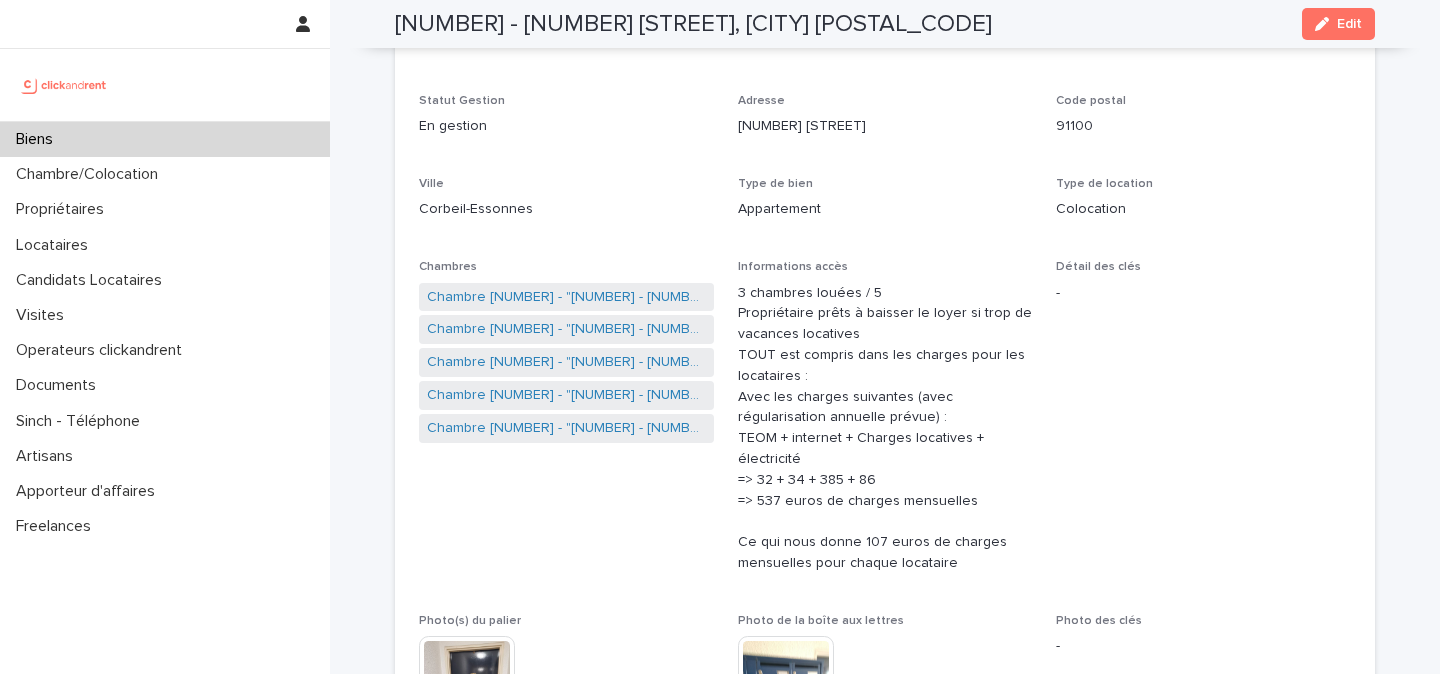 scroll, scrollTop: 0, scrollLeft: 0, axis: both 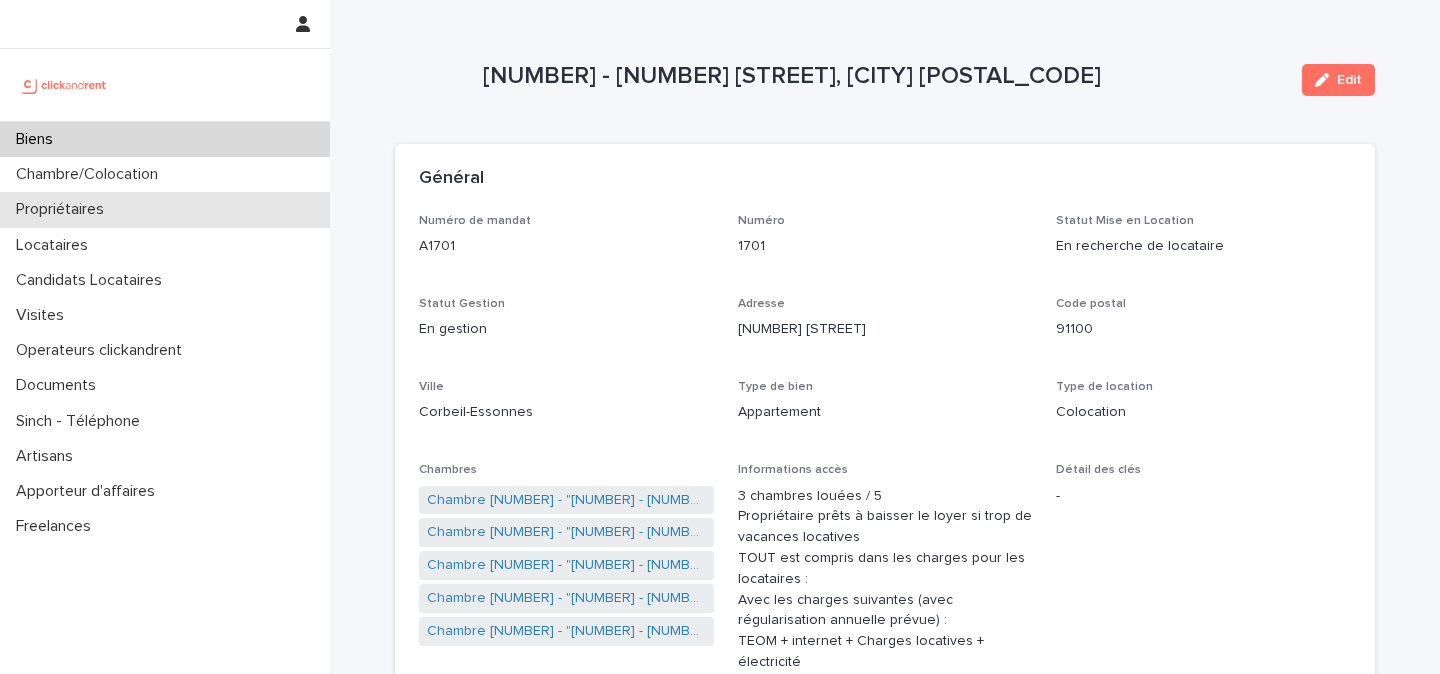 click on "Propriétaires" at bounding box center [165, 209] 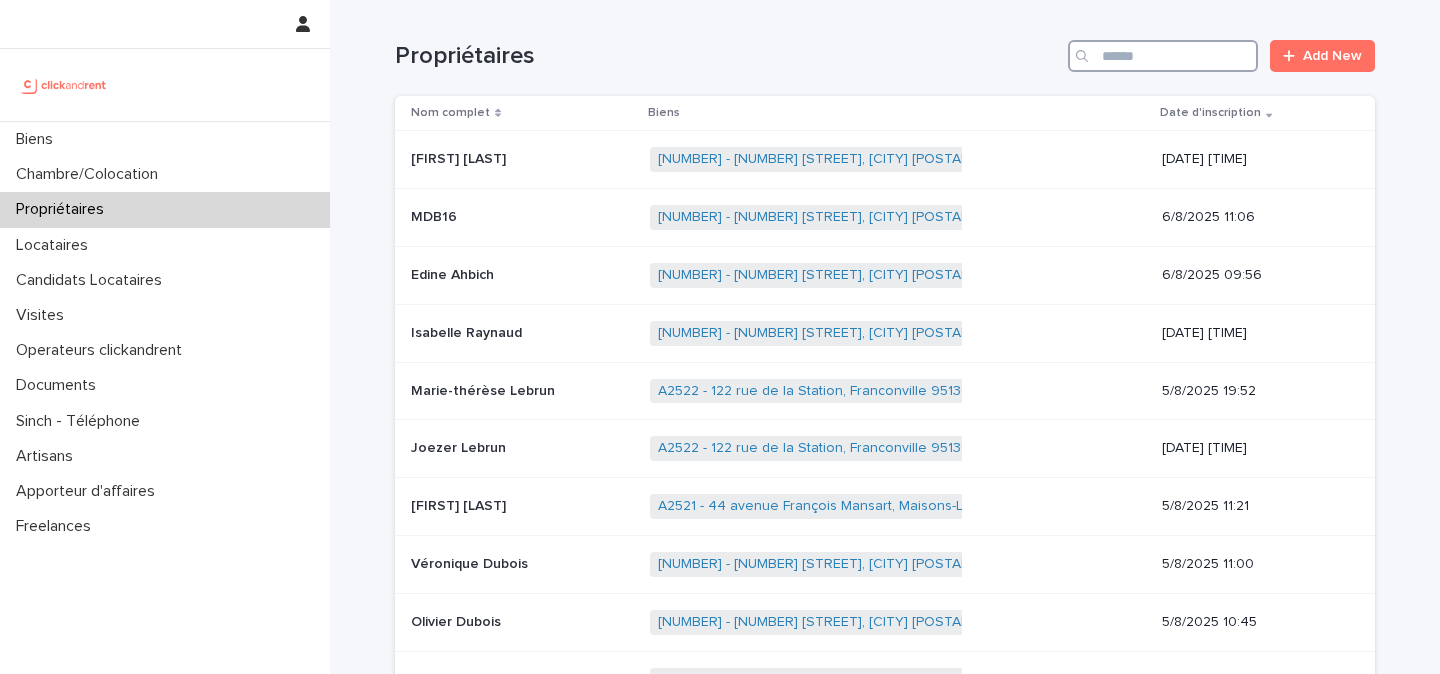 click at bounding box center (1163, 56) 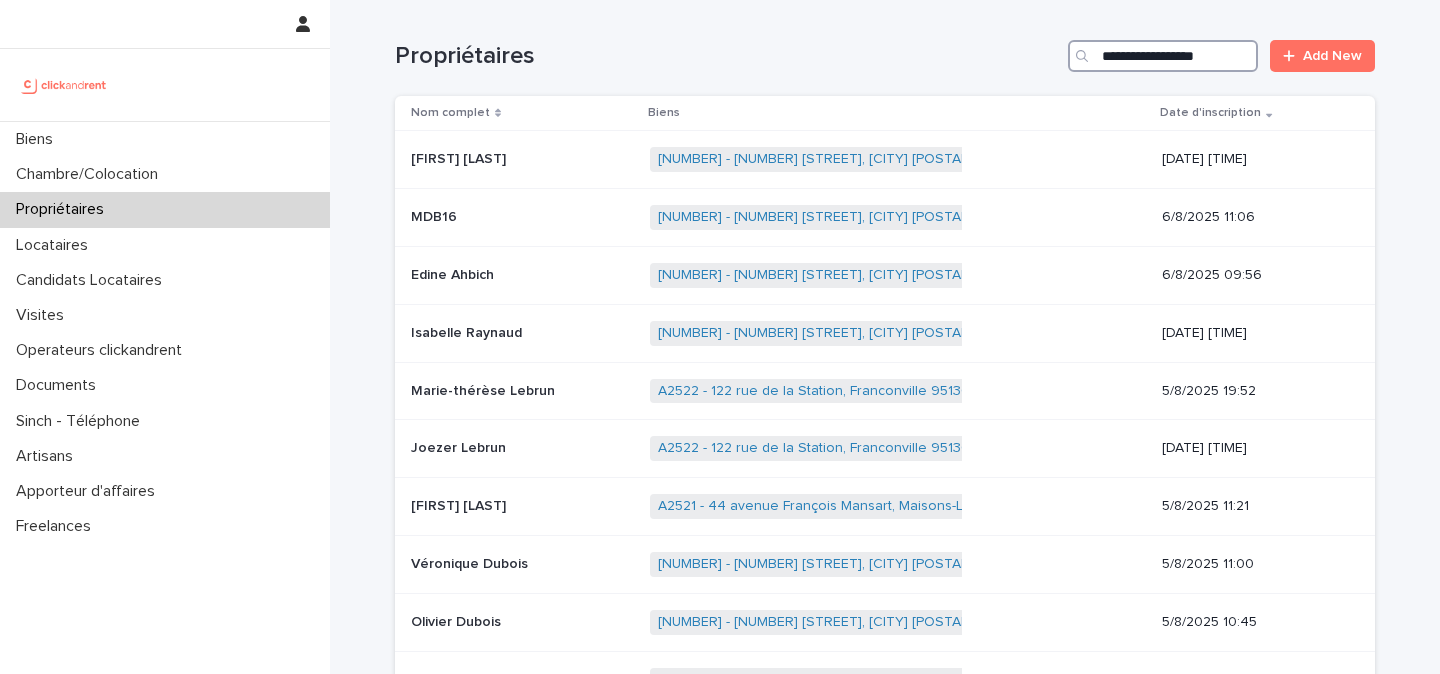scroll, scrollTop: 0, scrollLeft: 1, axis: horizontal 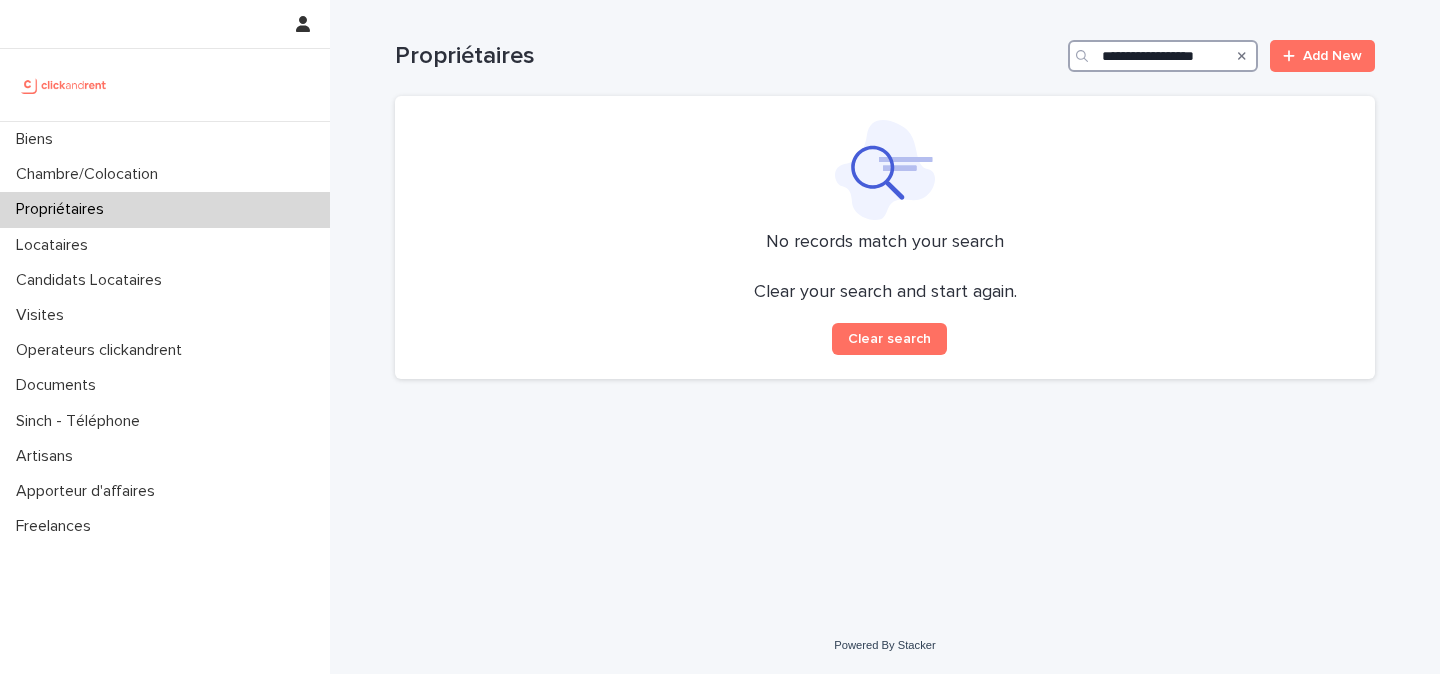 click on "**********" at bounding box center (1163, 56) 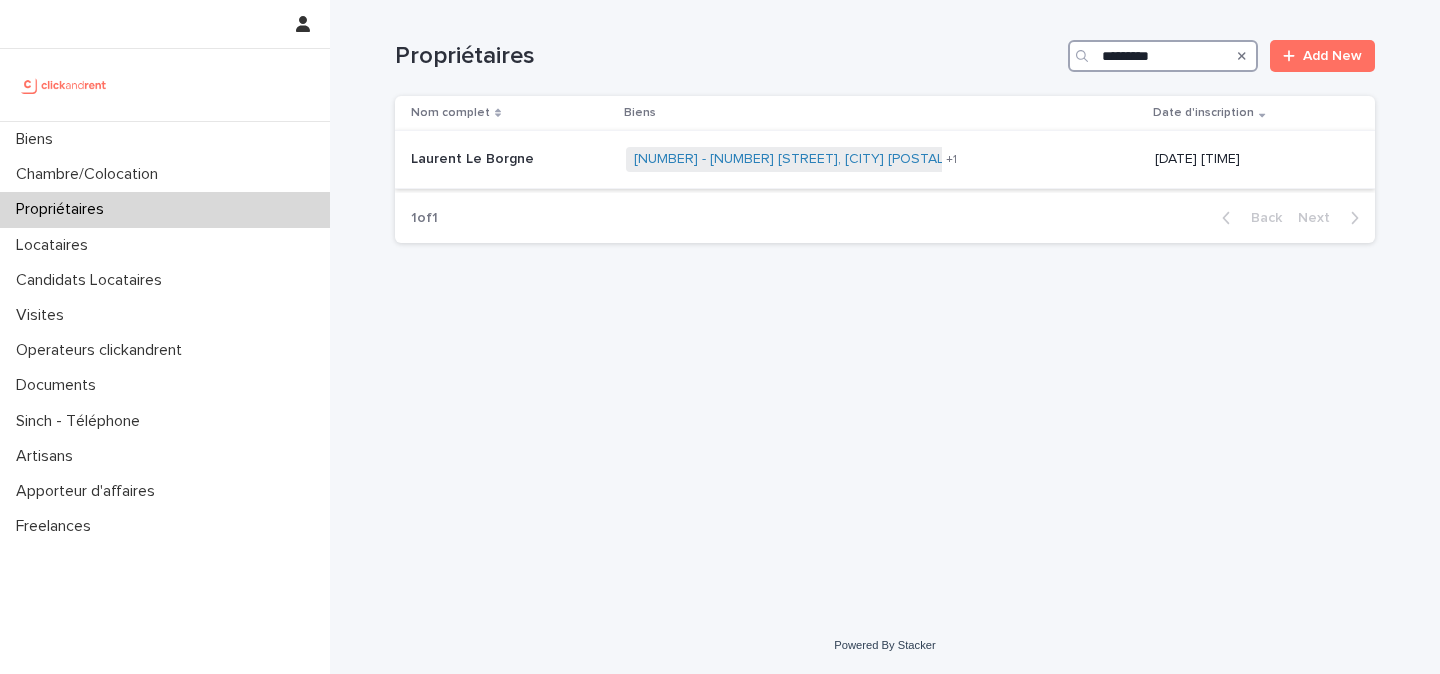 type on "*********" 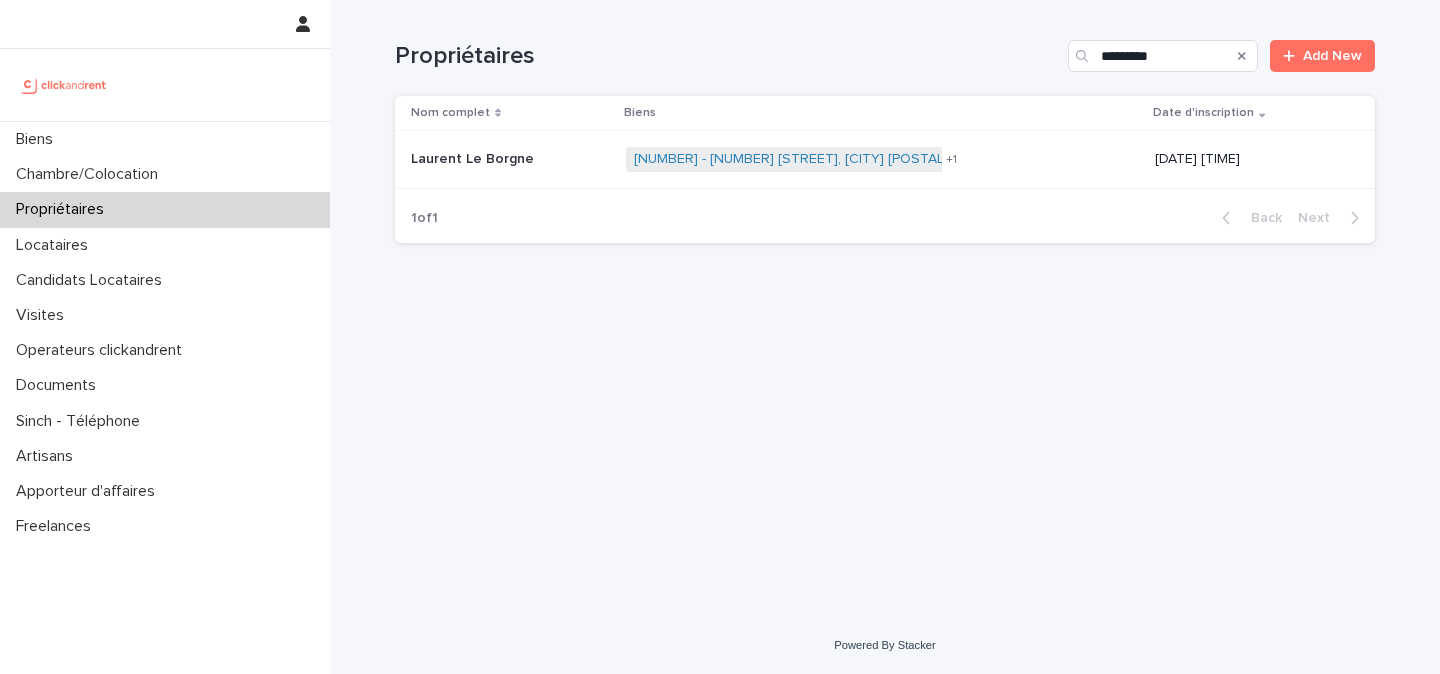 click on "Laurent Le Borgne" at bounding box center [474, 157] 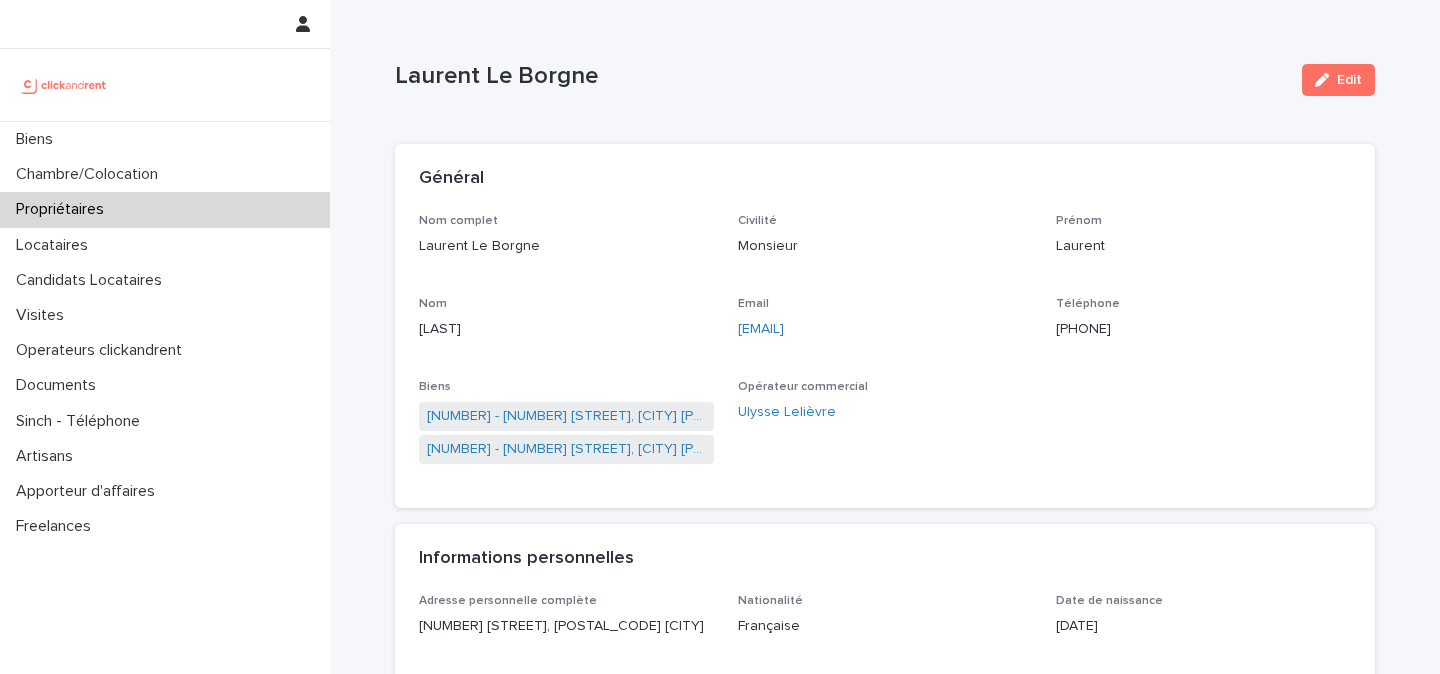 click on "[PHONE]" at bounding box center (1203, 329) 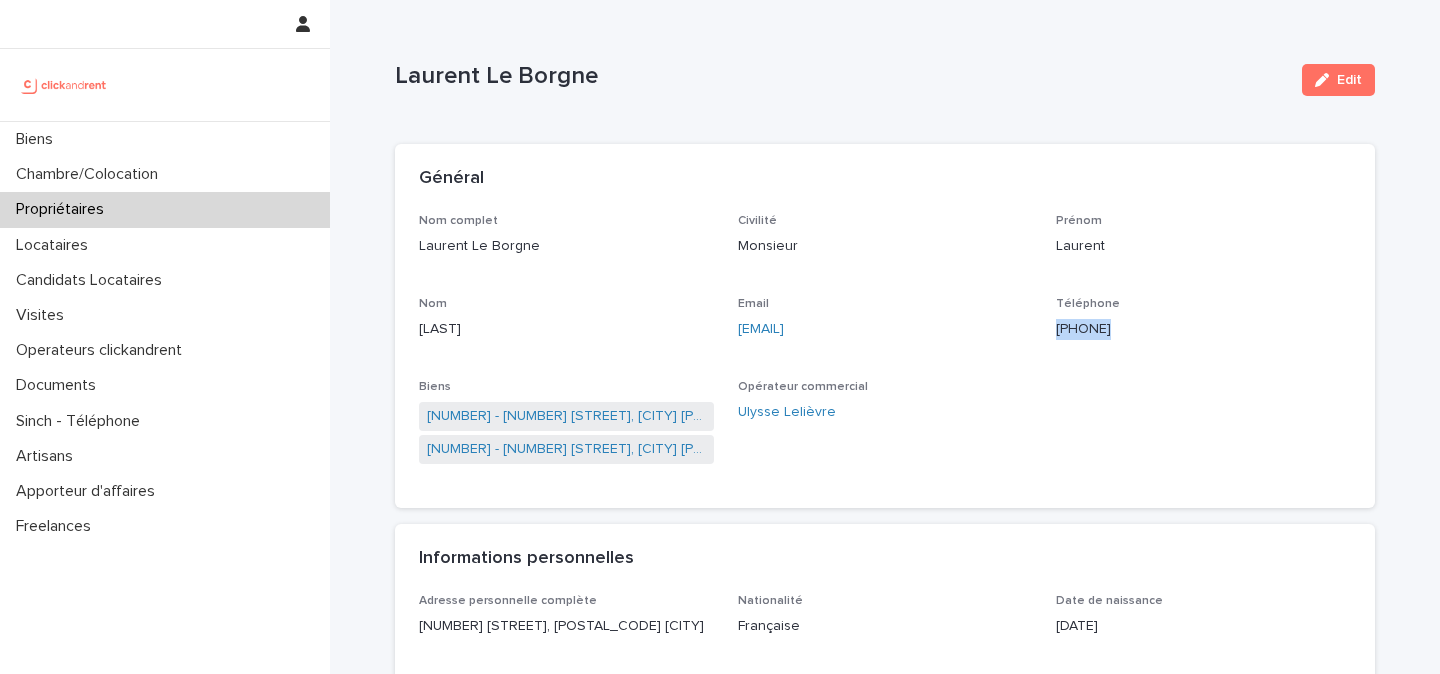 click on "[PHONE]" at bounding box center (1203, 329) 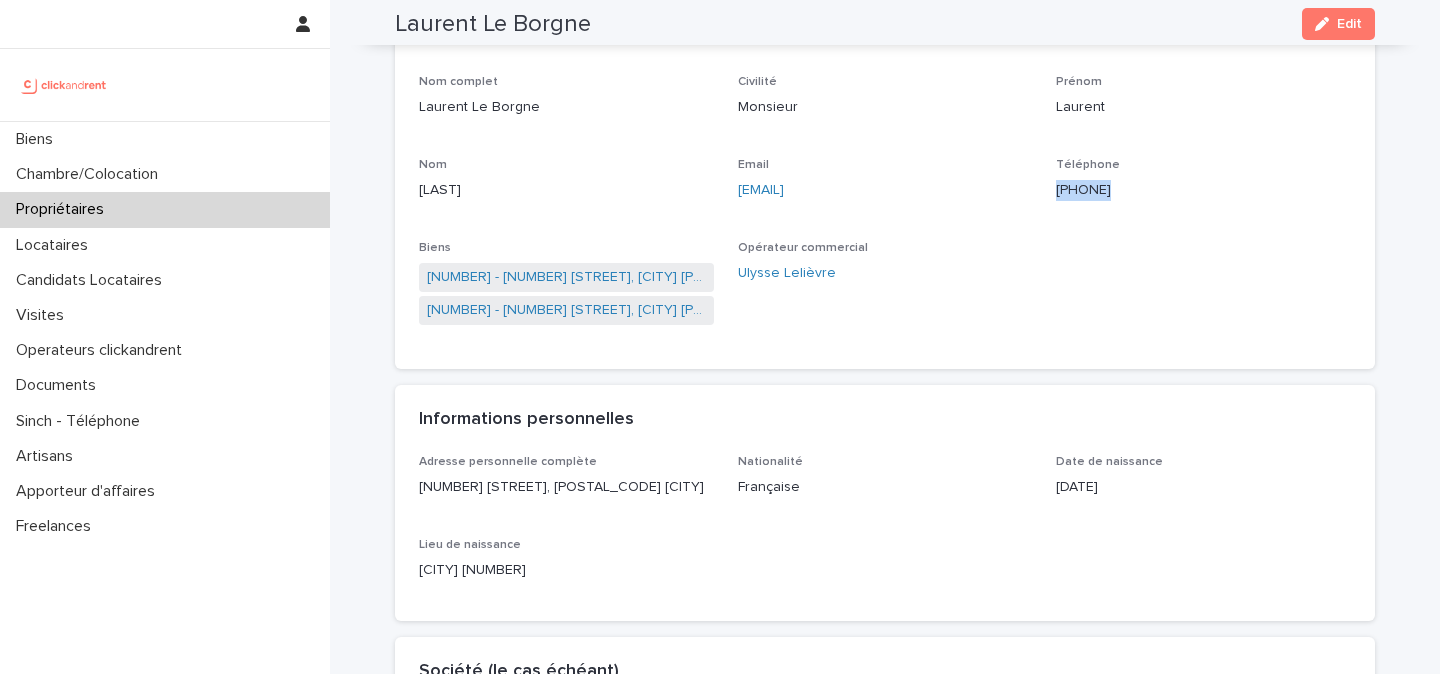 scroll, scrollTop: 140, scrollLeft: 0, axis: vertical 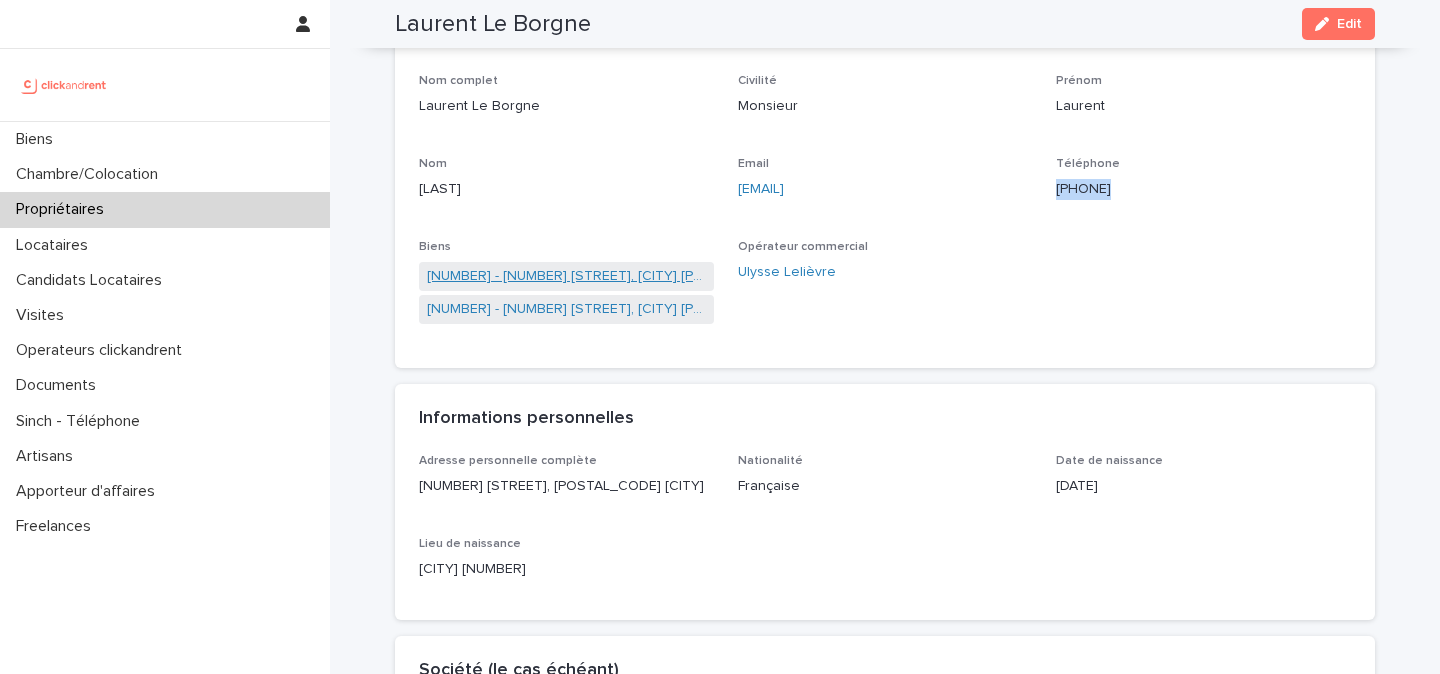 click on "[NUMBER] - [NUMBER] [STREET], [CITY] [POSTAL_CODE]" at bounding box center [566, 276] 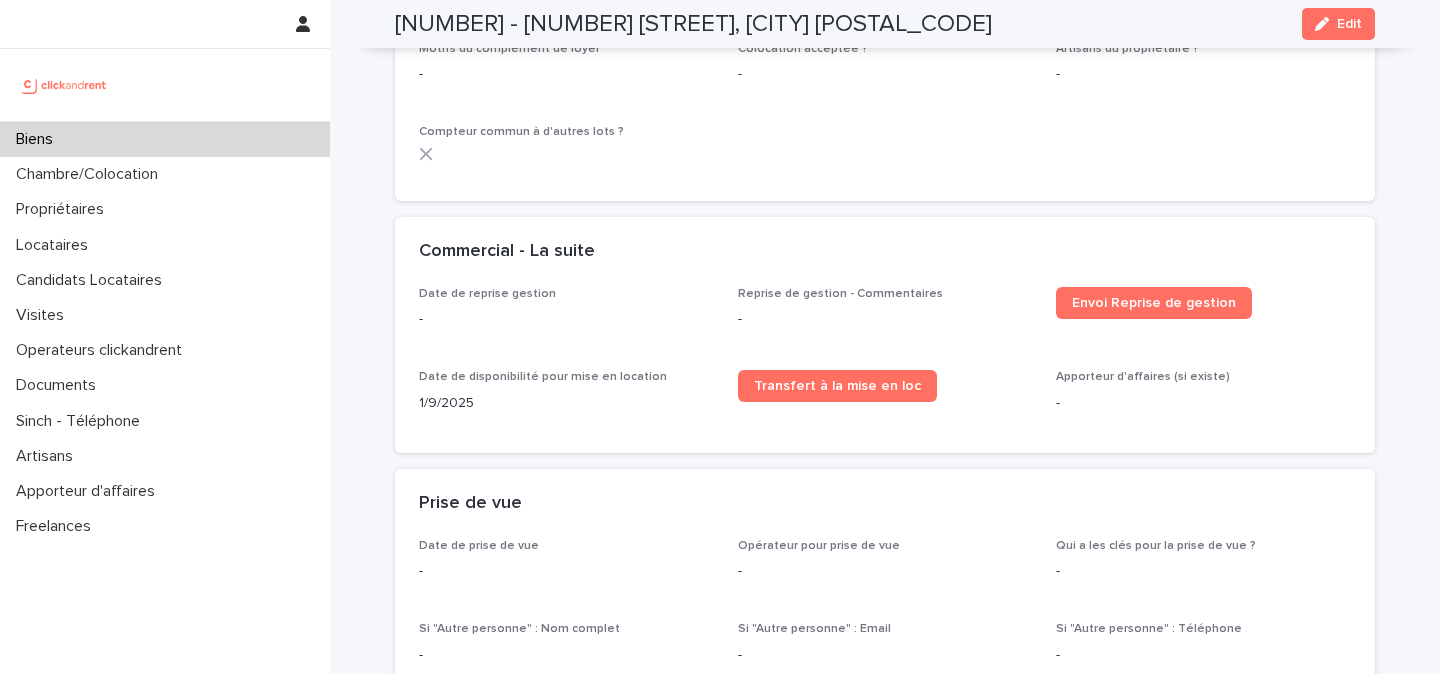 scroll, scrollTop: 2431, scrollLeft: 0, axis: vertical 